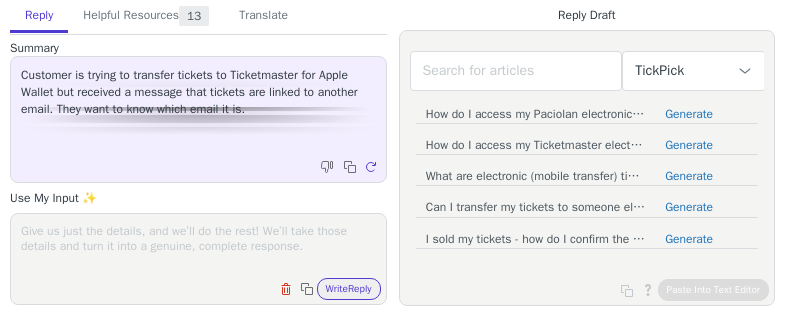 scroll, scrollTop: 0, scrollLeft: 0, axis: both 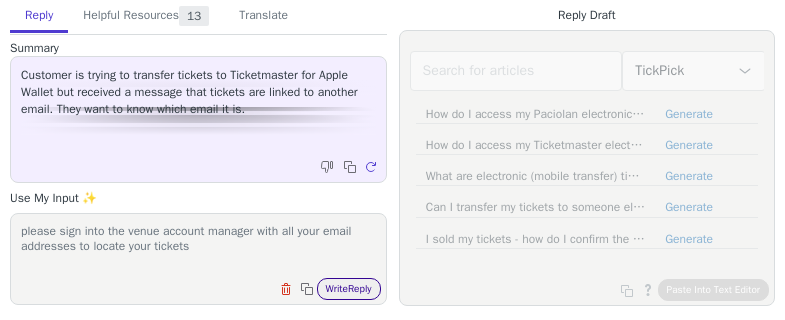 type on "please sign into the venue account manager with all your email addresses to locate your tickets" 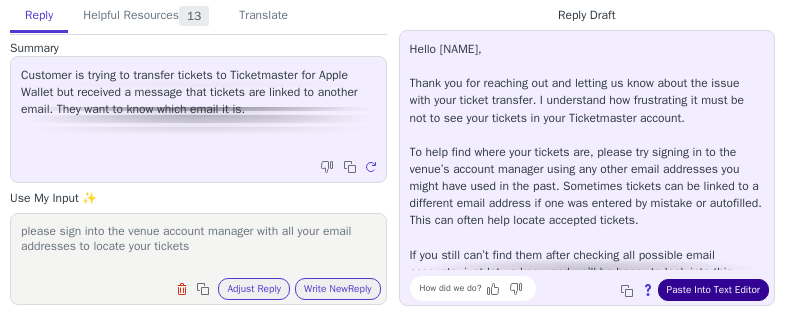 click on "Paste Into Text Editor" at bounding box center (713, 290) 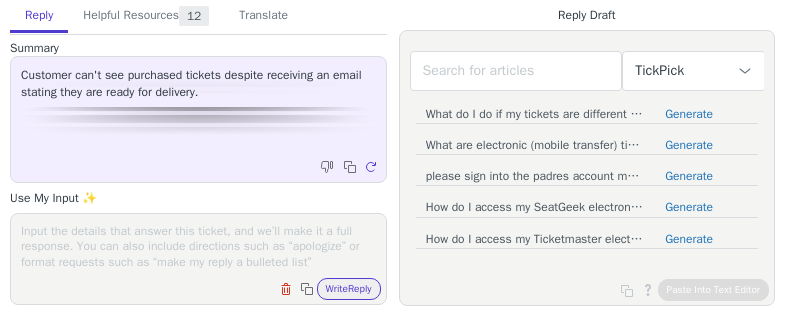 scroll, scrollTop: 0, scrollLeft: 0, axis: both 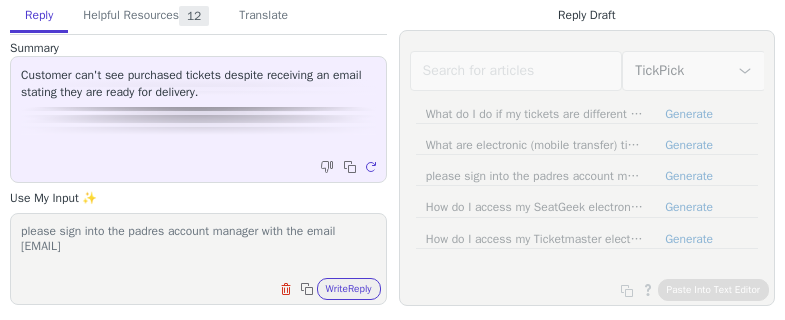 paste on "[EMAIL]" 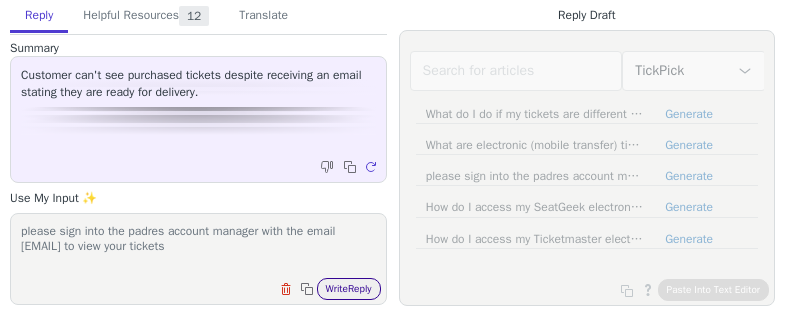 type on "please sign into the padres account manager with the email [EMAIL] to view your tickets" 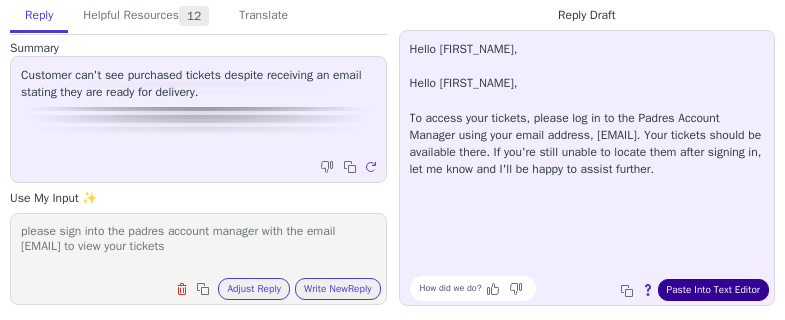 click on "Paste Into Text Editor" at bounding box center [713, 290] 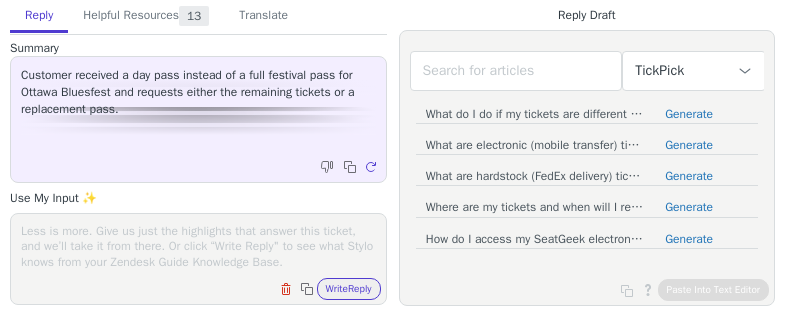 scroll, scrollTop: 0, scrollLeft: 0, axis: both 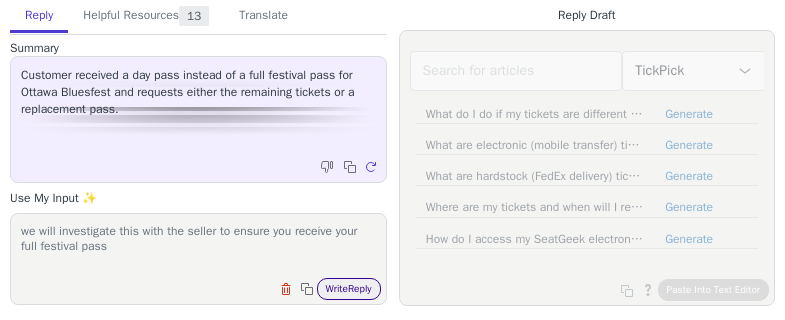 type on "we will investigate this with the seller to ensure you receive your full festival pass" 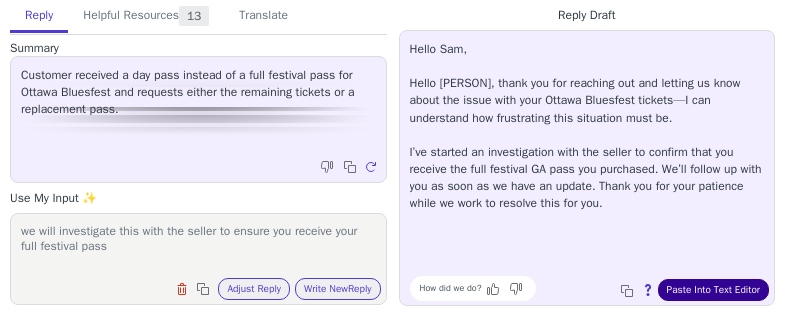 click on "Paste Into Text Editor" at bounding box center [713, 290] 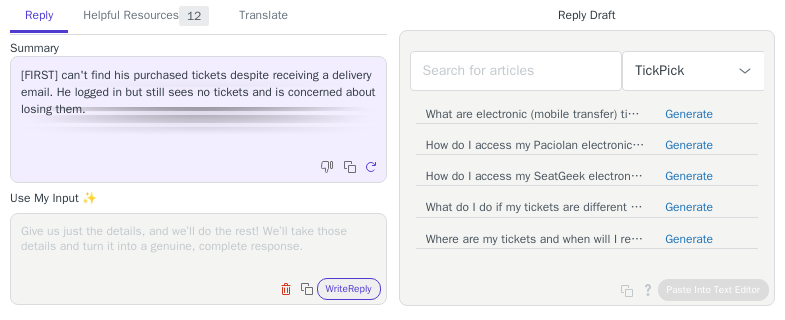 scroll, scrollTop: 0, scrollLeft: 0, axis: both 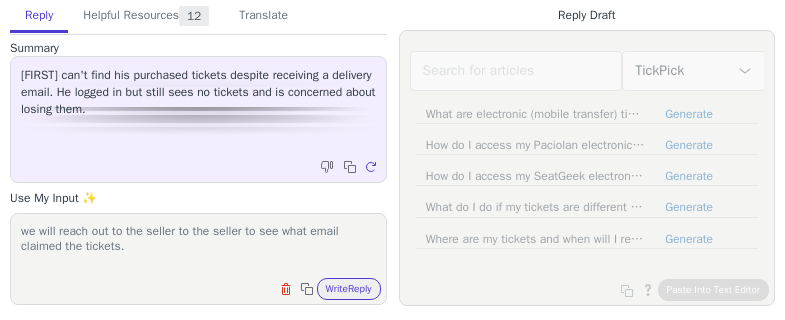 drag, startPoint x: 132, startPoint y: 253, endPoint x: 1, endPoint y: 229, distance: 133.18033 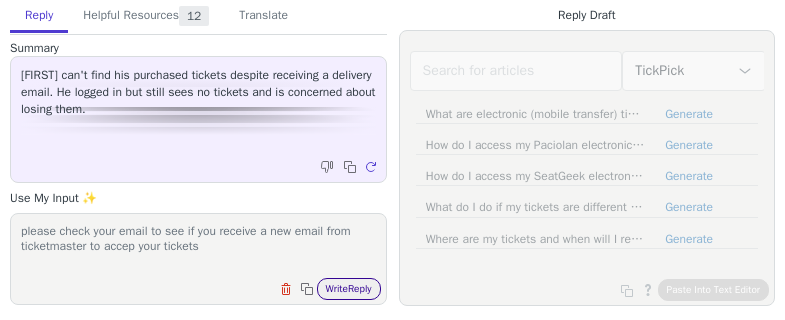 type on "please check your email to see if you receive a new email from ticketmaster to accep your tickets" 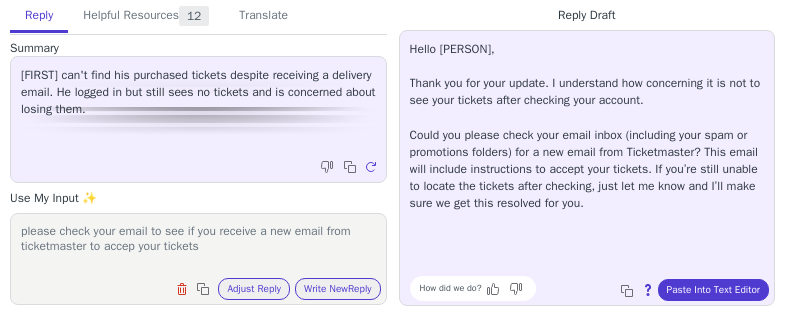 click on "Hello [PERSON], Thank you for your update. I understand how concerning it is not to see your tickets after checking your account. Could you please check your email inbox (including your spam or promotions folders) for a new email from Ticketmaster? This email will include instructions to accept your tickets. If you’re still unable to locate the tickets after checking, just let me know and I’ll make sure we get this resolved for you." at bounding box center (587, 126) 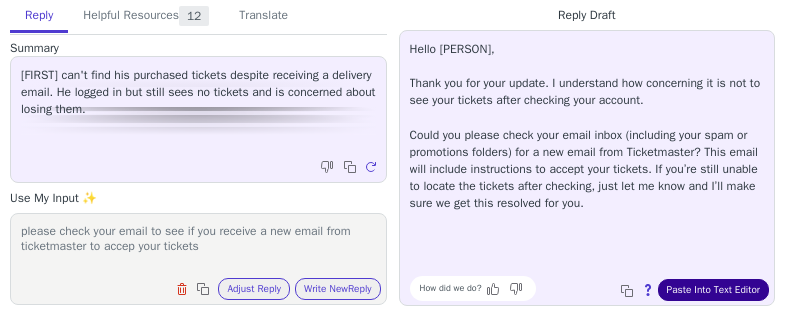 click on "Paste Into Text Editor" at bounding box center [713, 290] 